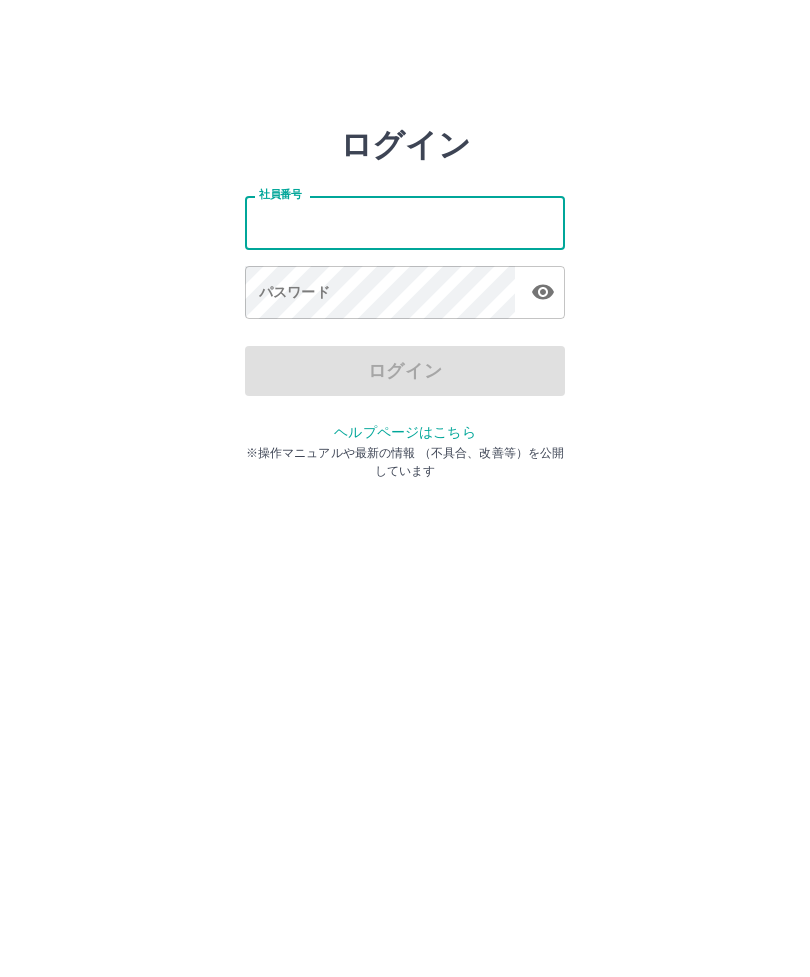 scroll, scrollTop: 0, scrollLeft: 0, axis: both 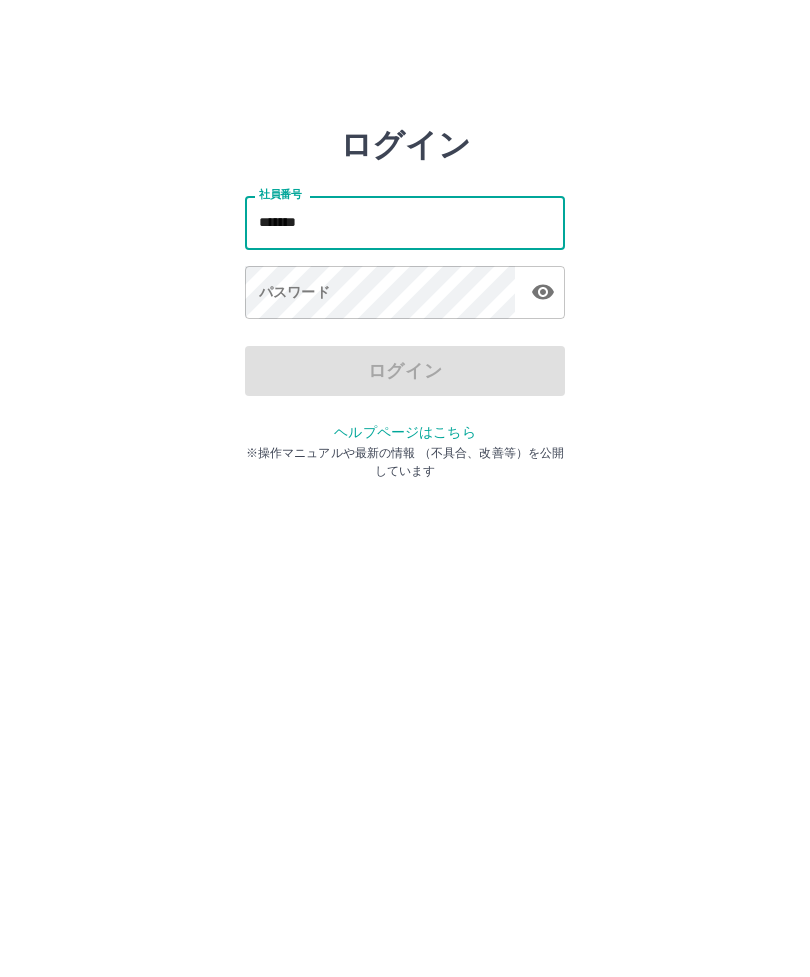 type on "*******" 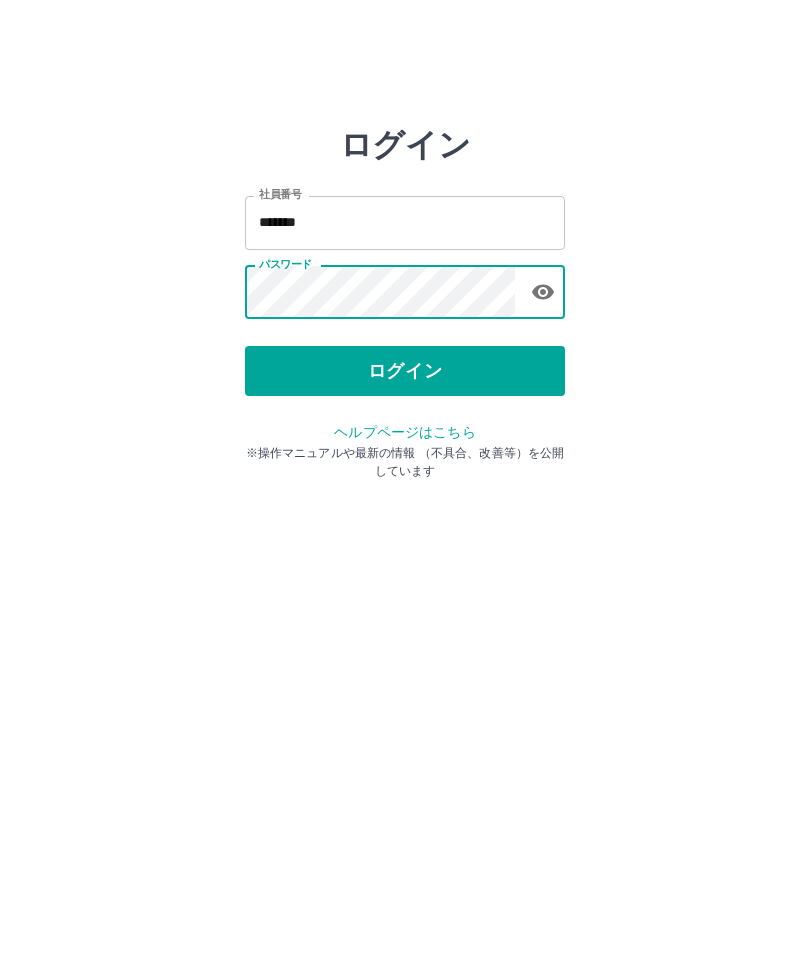 click on "ログイン" at bounding box center [405, 371] 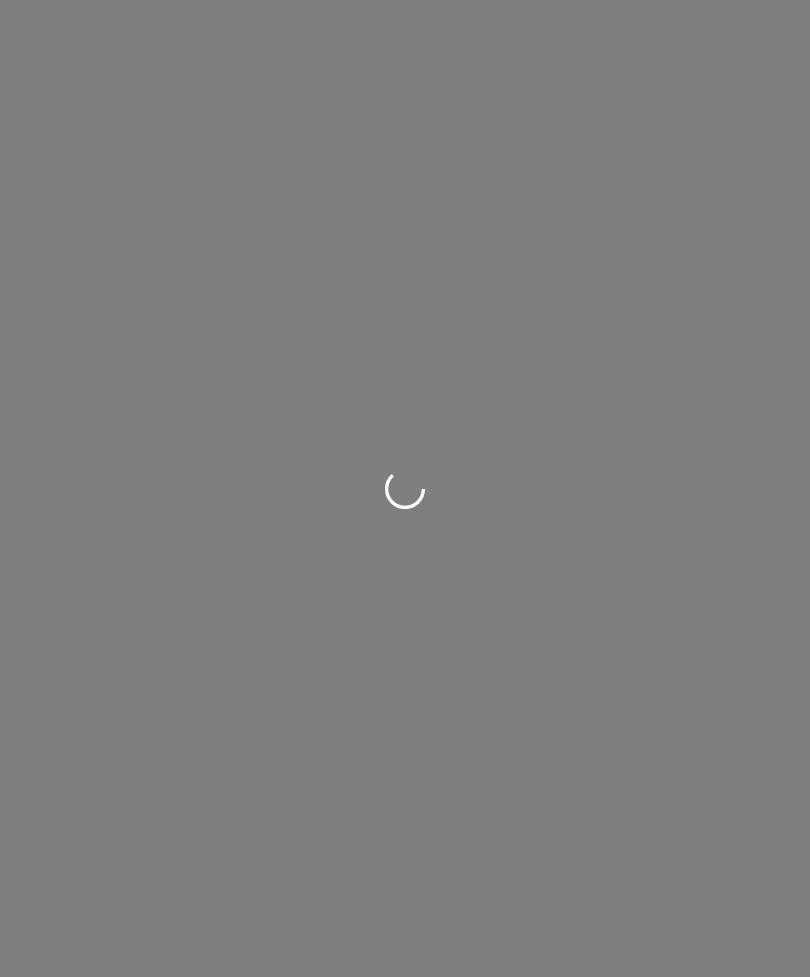 scroll, scrollTop: 0, scrollLeft: 0, axis: both 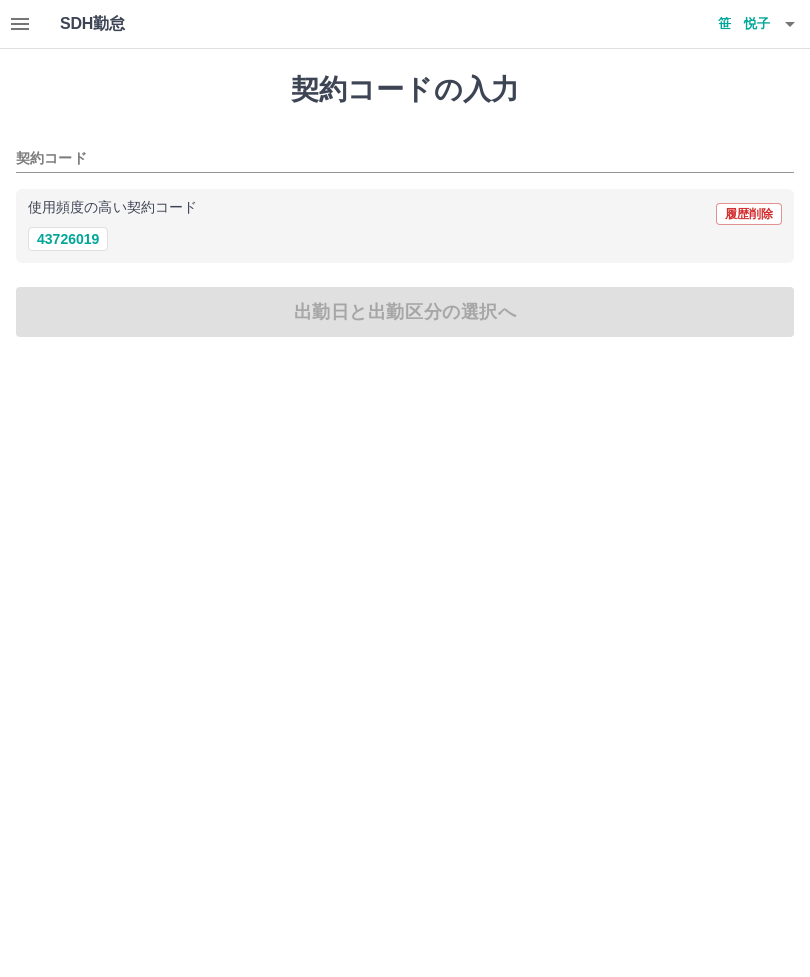 click on "43726019" at bounding box center (68, 239) 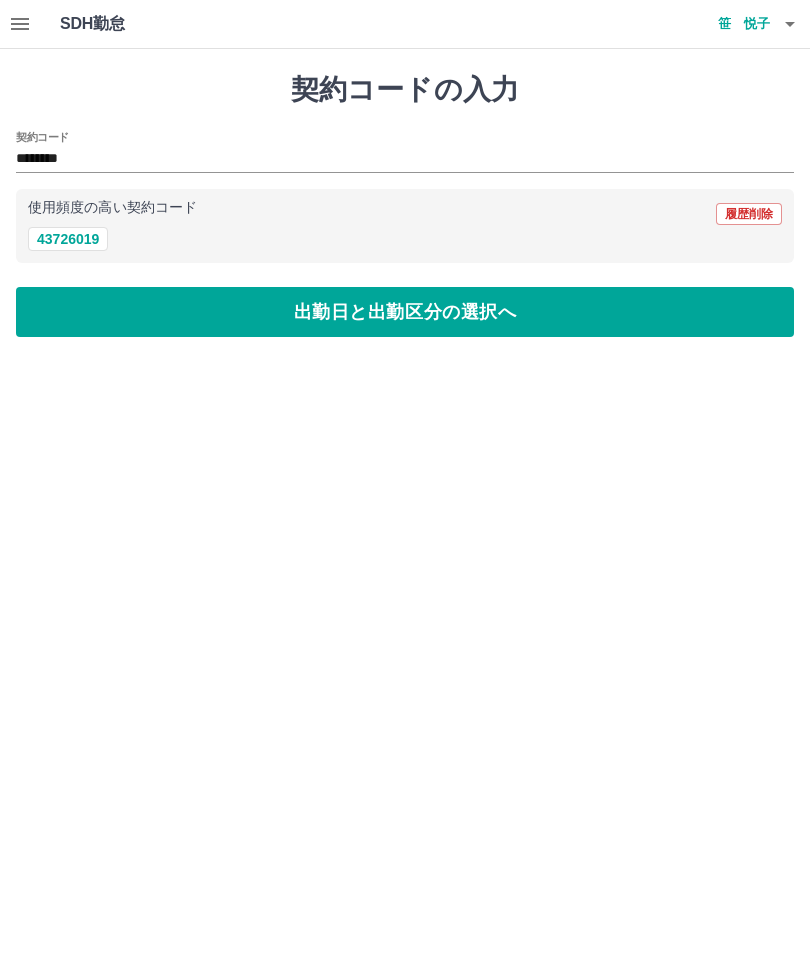 click on "出勤日と出勤区分の選択へ" at bounding box center (405, 312) 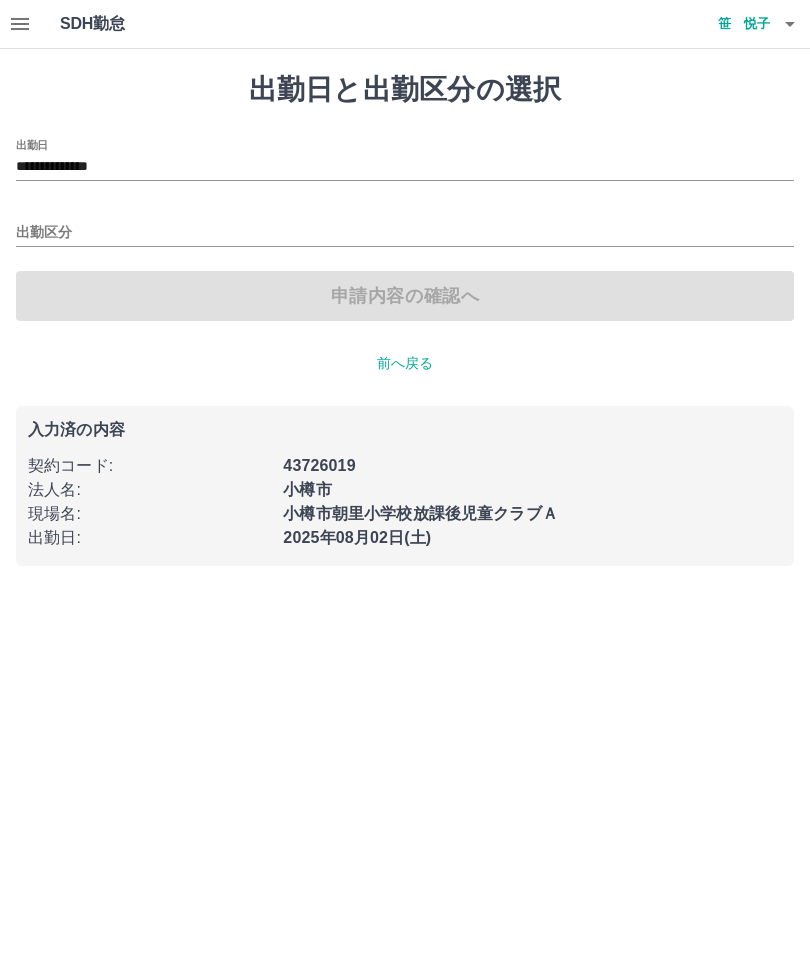 click on "出勤区分" at bounding box center [405, 233] 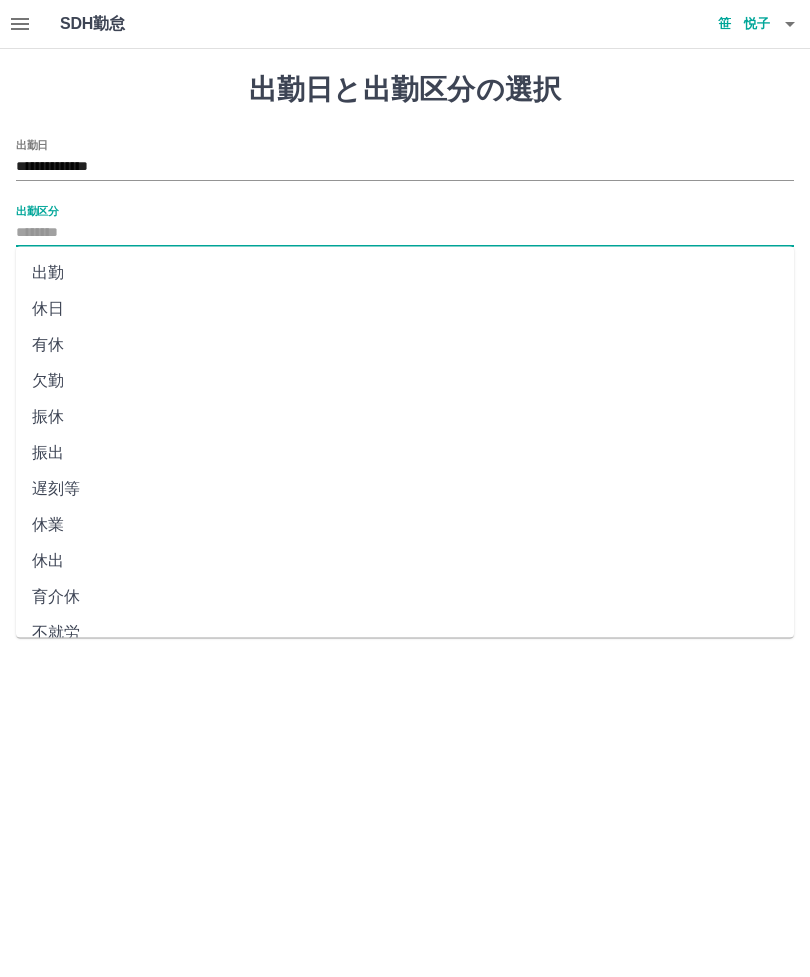 click on "出勤" at bounding box center [405, 273] 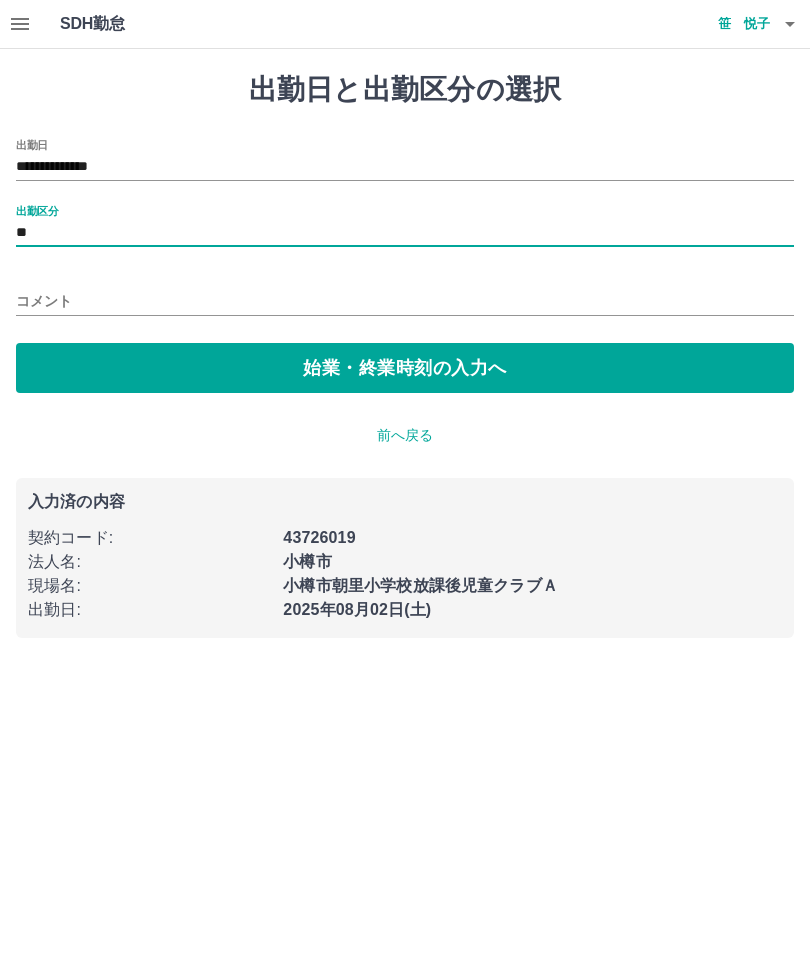 click on "始業・終業時刻の入力へ" at bounding box center [405, 368] 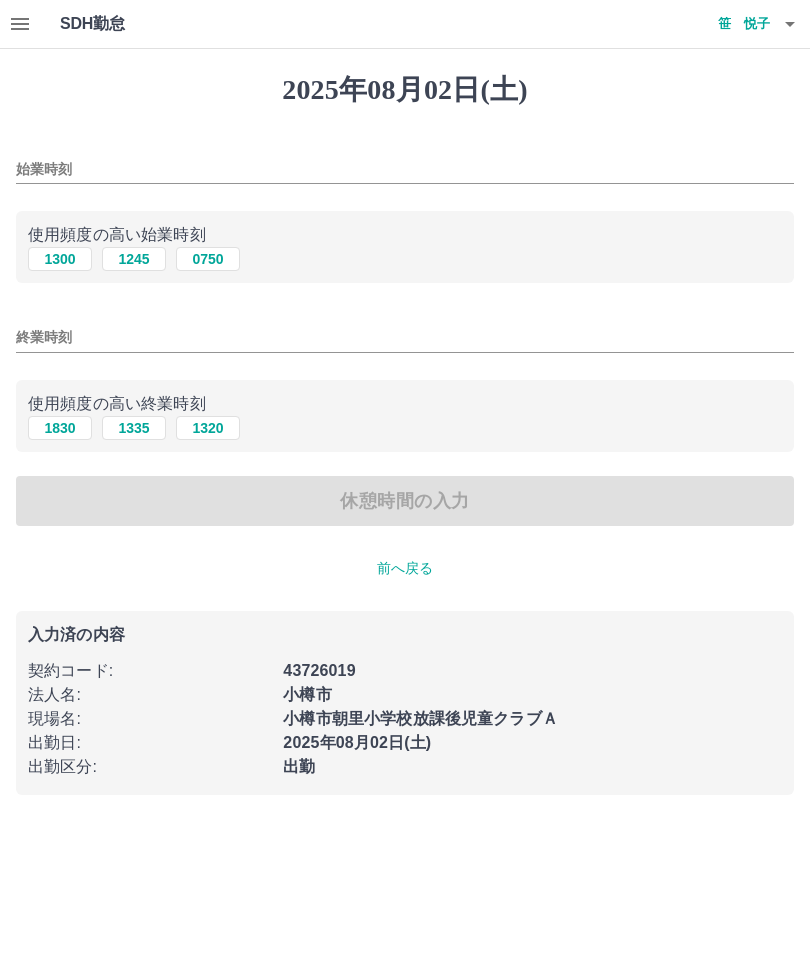 click on "1245" at bounding box center [134, 259] 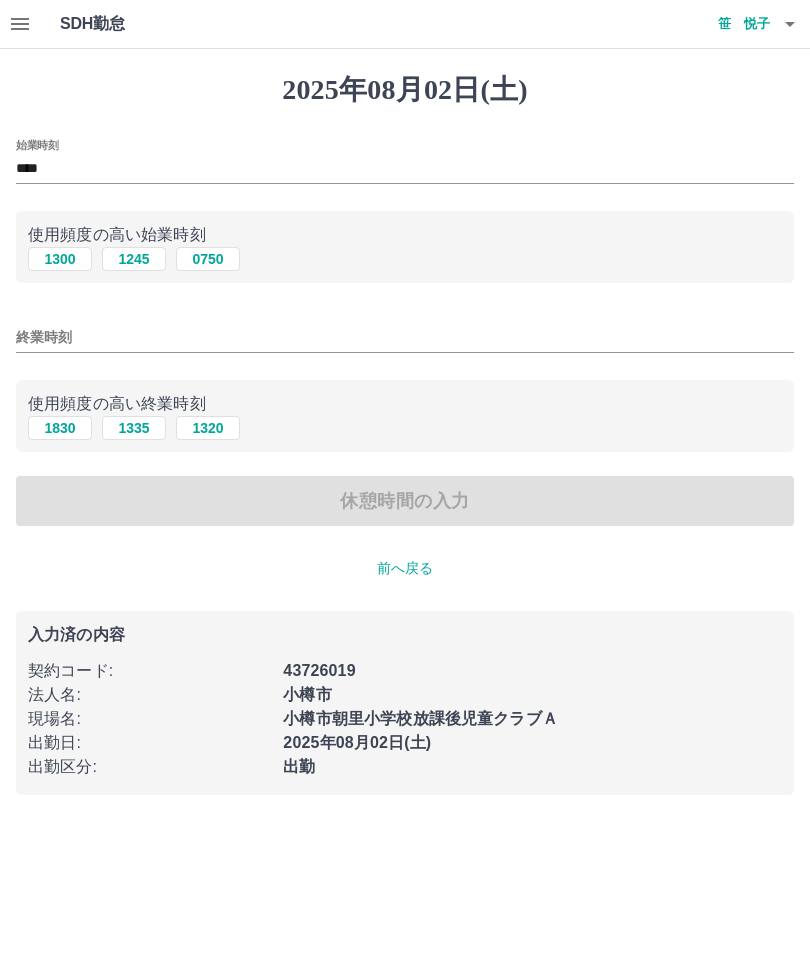 click on "1830" at bounding box center [60, 428] 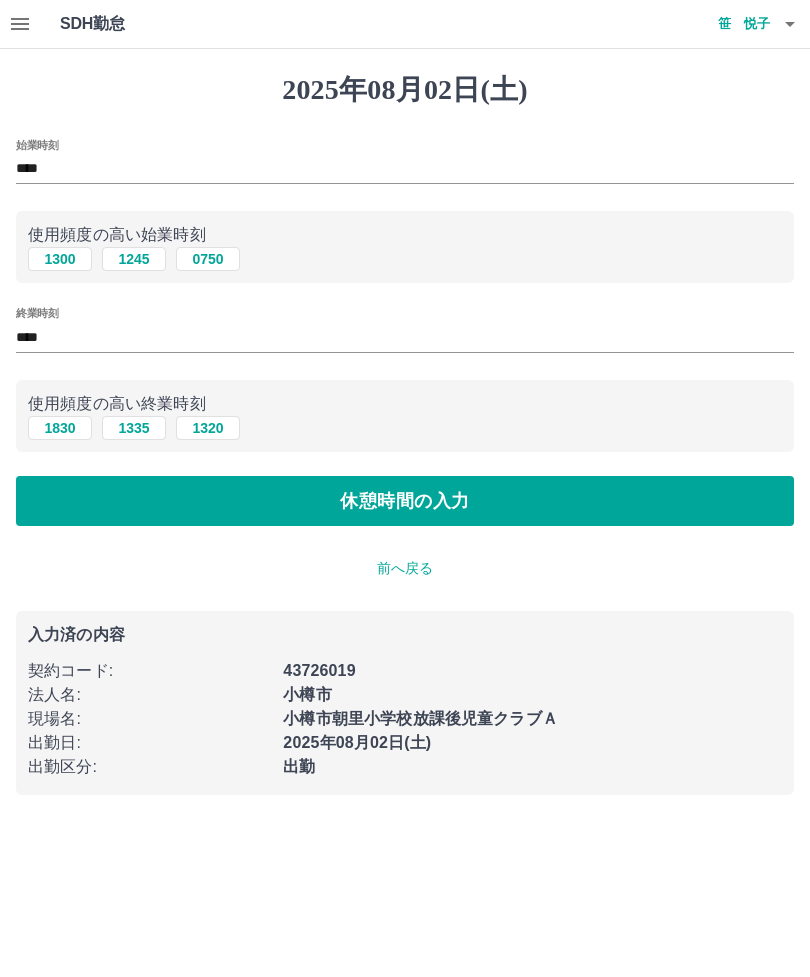 click on "休憩時間の入力" at bounding box center (405, 501) 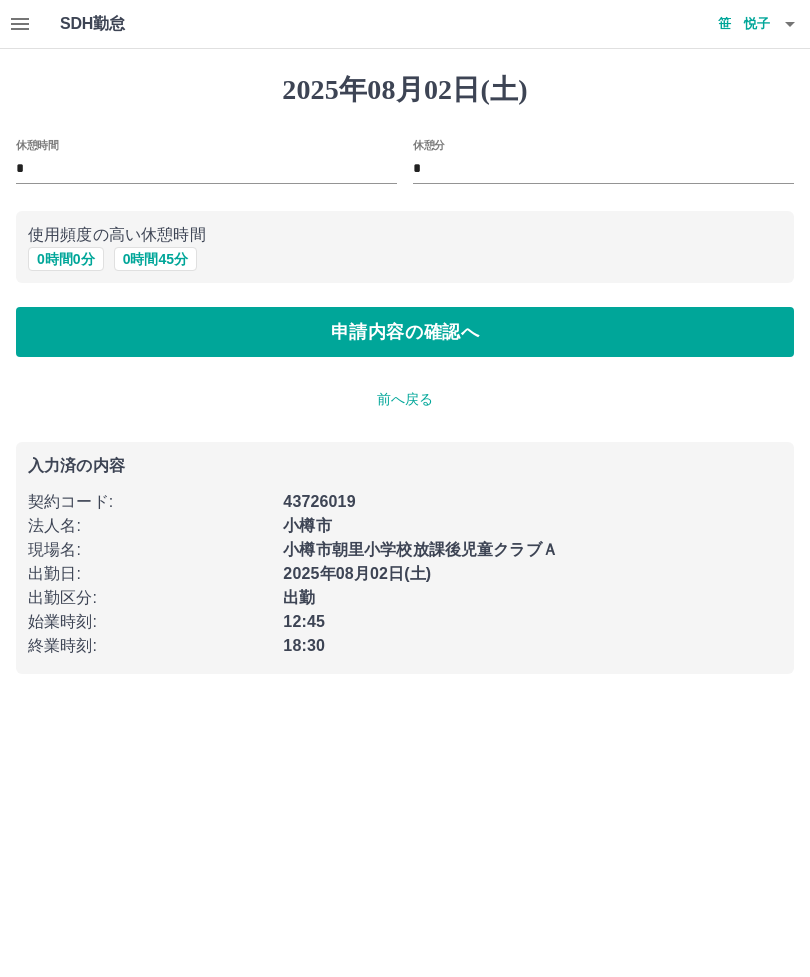click on "申請内容の確認へ" at bounding box center [405, 332] 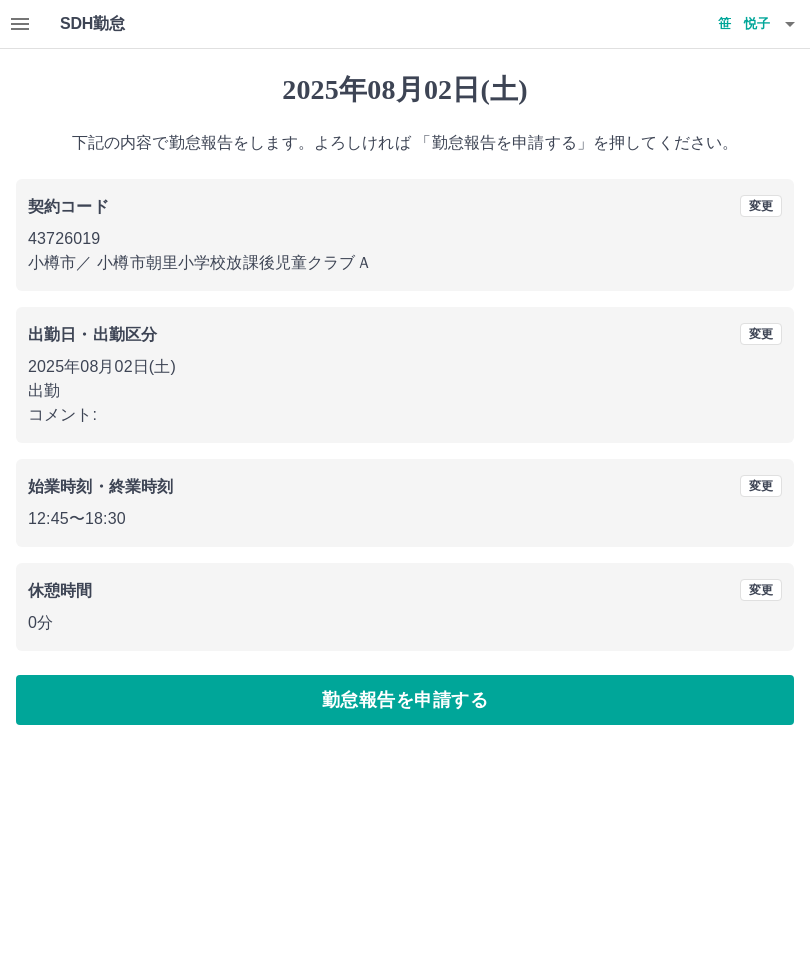 click on "勤怠報告を申請する" at bounding box center [405, 700] 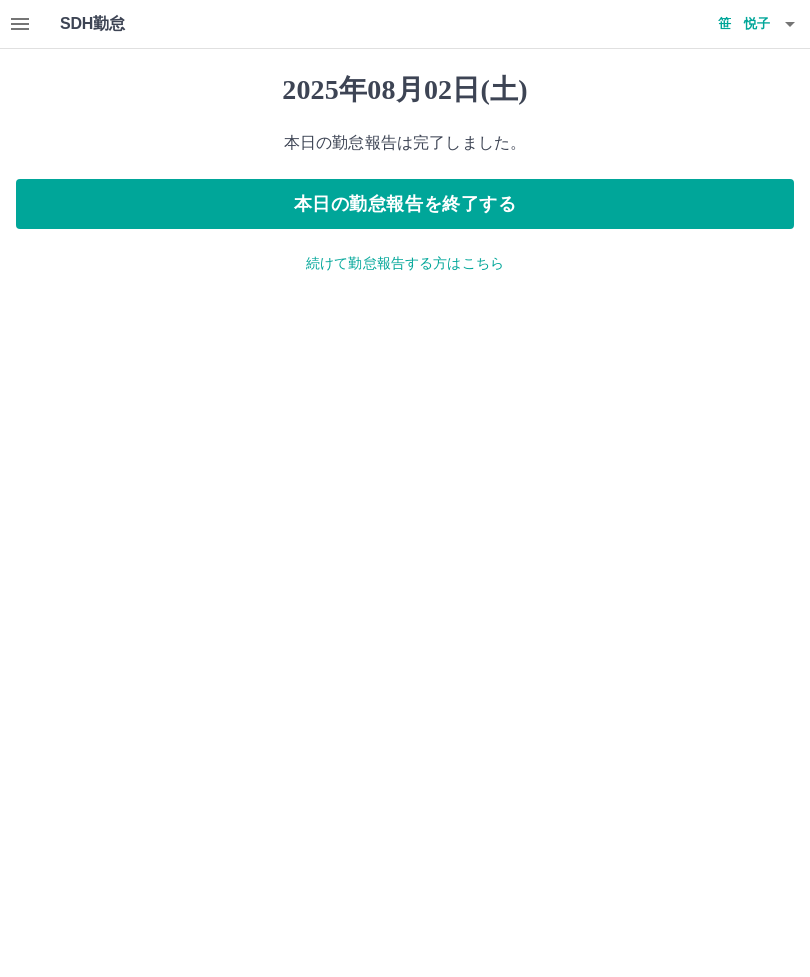 click on "続けて勤怠報告する方はこちら" at bounding box center (405, 263) 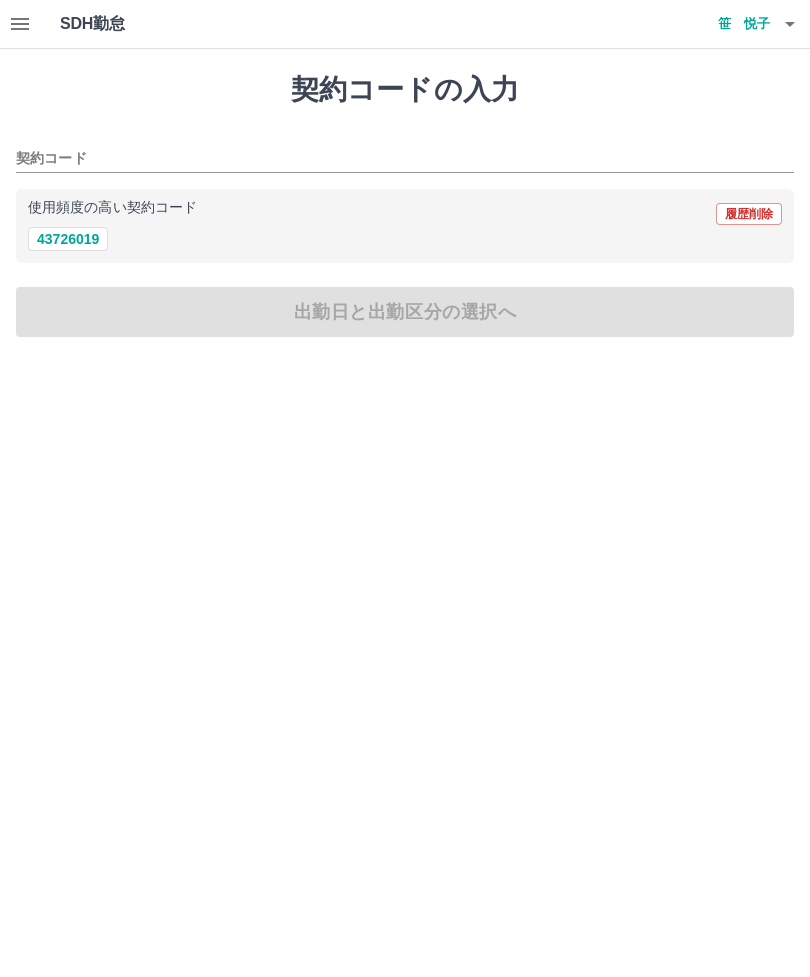 click on "43726019" at bounding box center [68, 239] 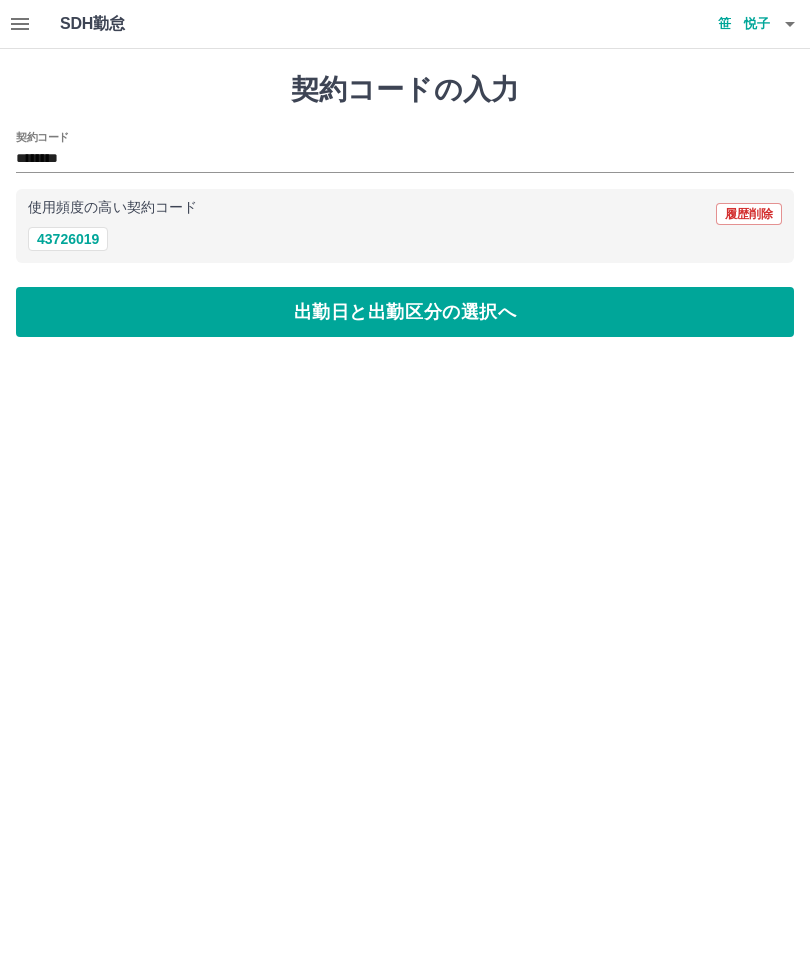 click on "出勤日と出勤区分の選択へ" at bounding box center [405, 312] 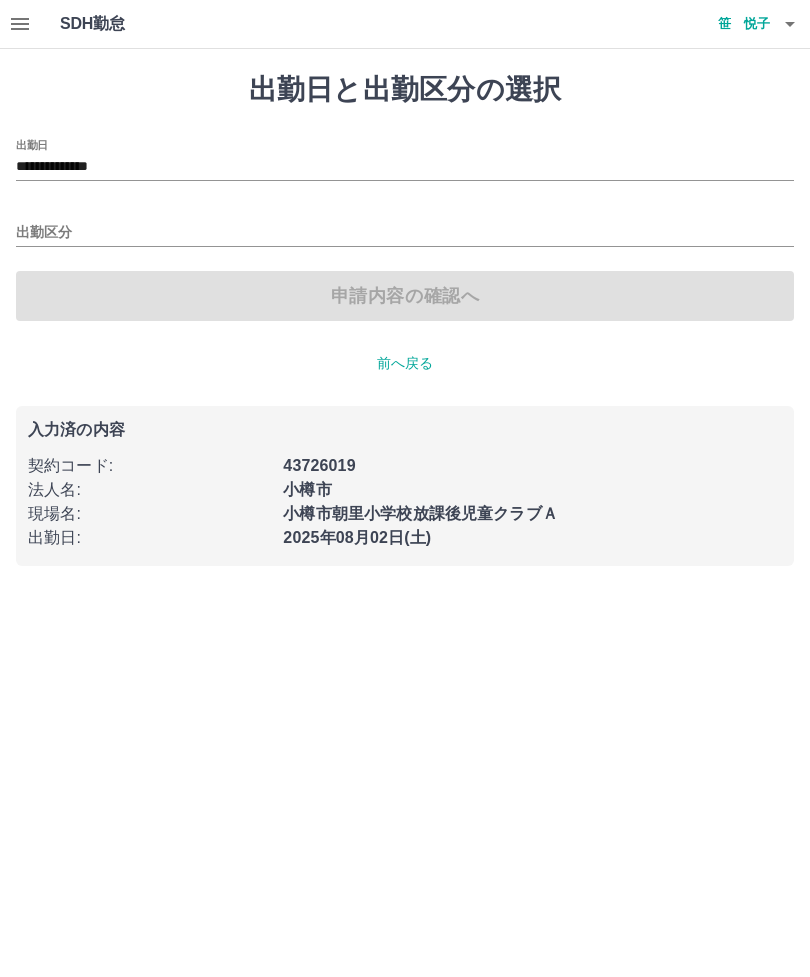 click on "出勤区分" at bounding box center (405, 226) 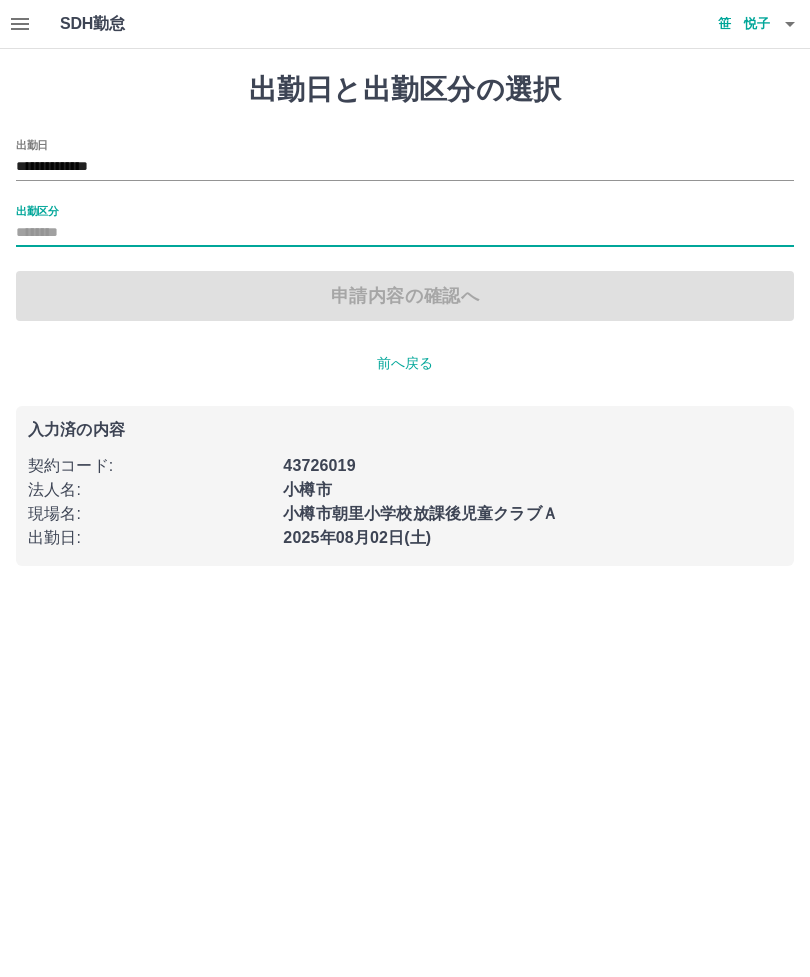 click on "出勤区分" at bounding box center [405, 233] 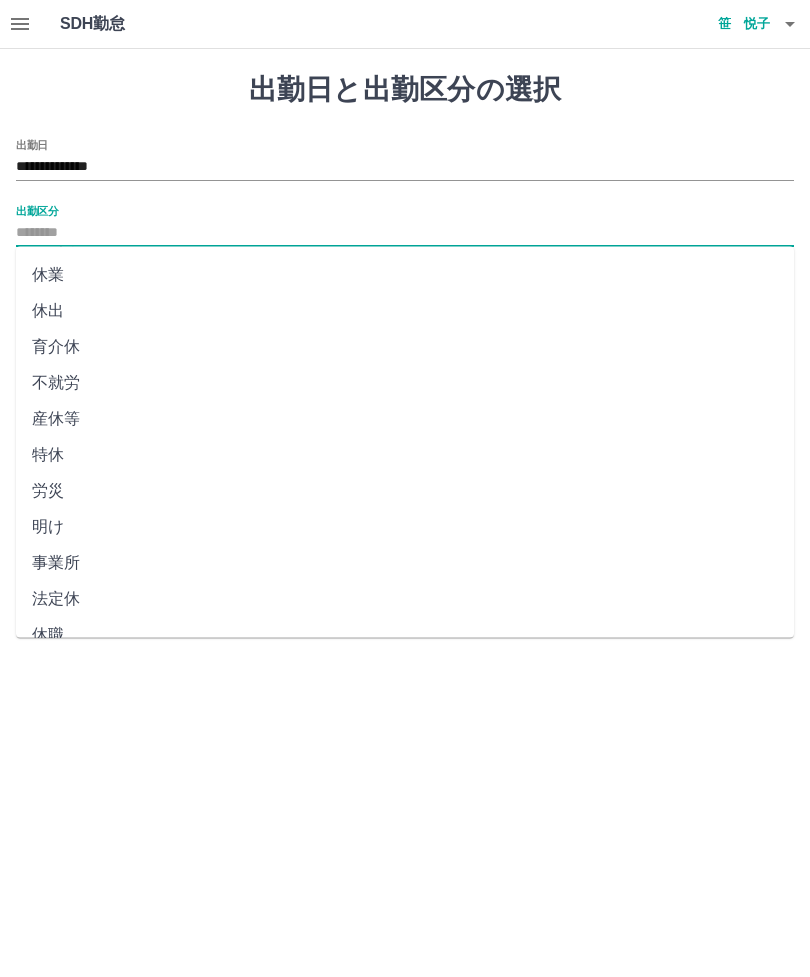 scroll, scrollTop: 248, scrollLeft: 0, axis: vertical 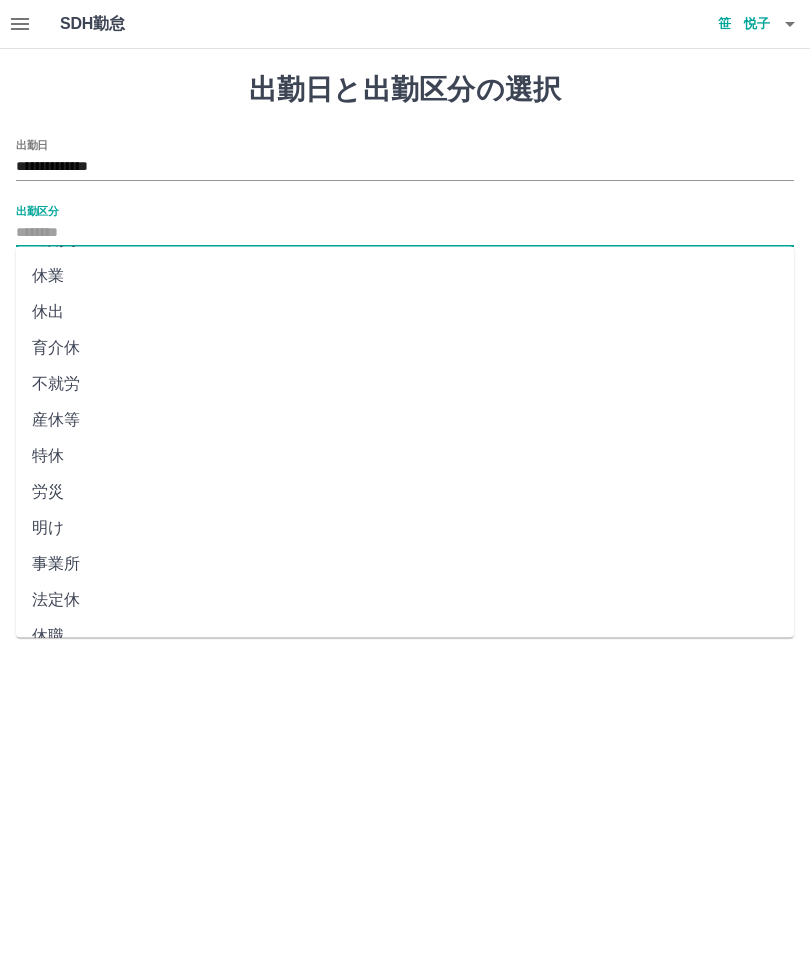 click on "法定休" at bounding box center (405, 601) 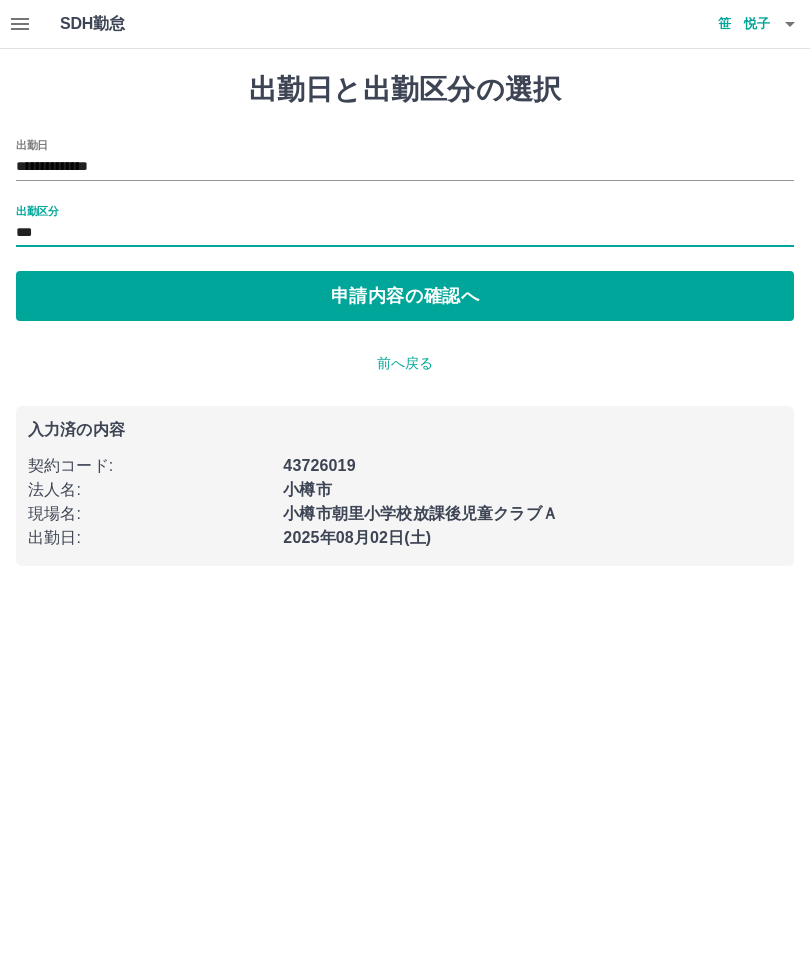 type on "***" 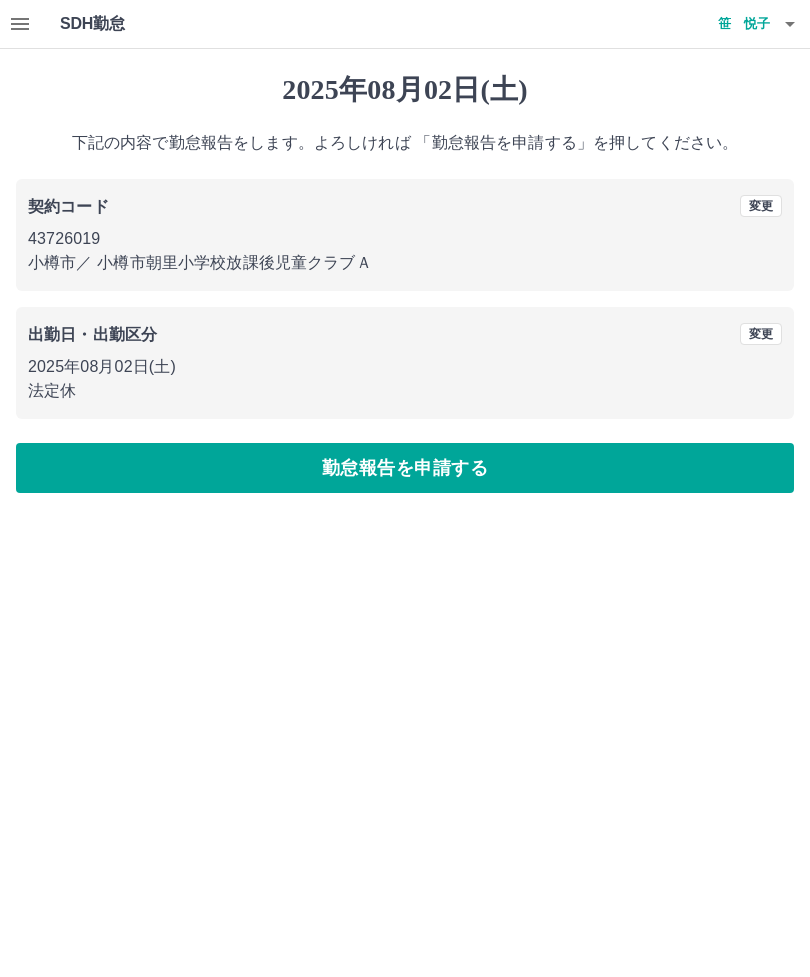 click on "変更" at bounding box center (761, 334) 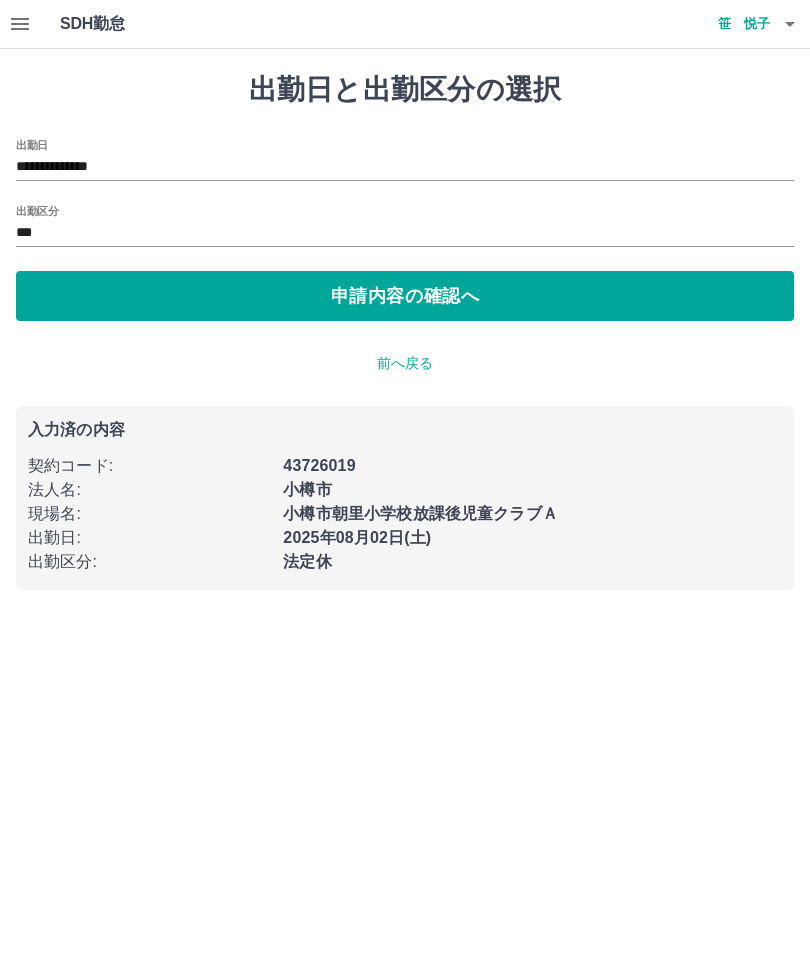 click on "**********" at bounding box center (405, 167) 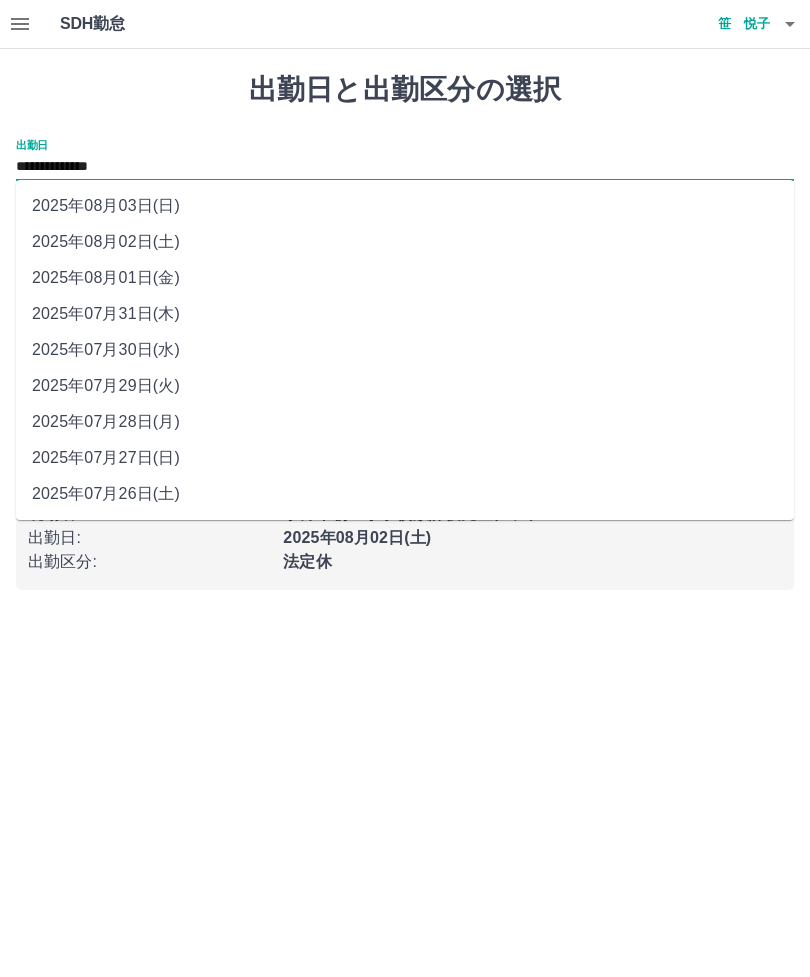 click on "2025年08月03日(日)" at bounding box center (405, 206) 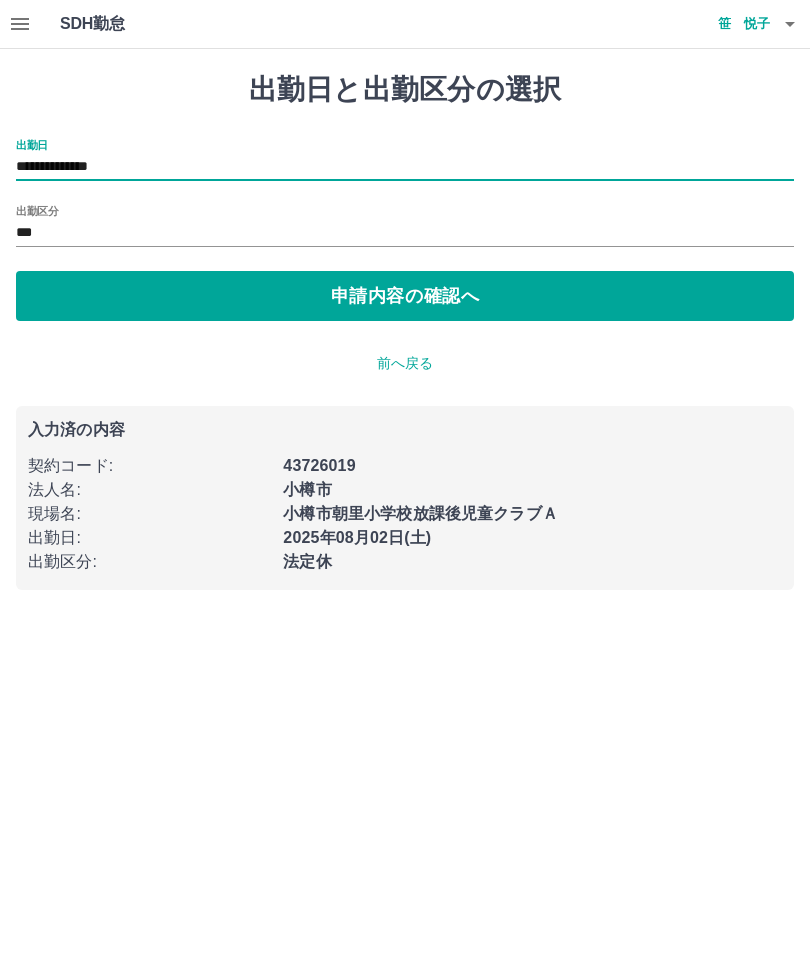 click on "申請内容の確認へ" at bounding box center (405, 296) 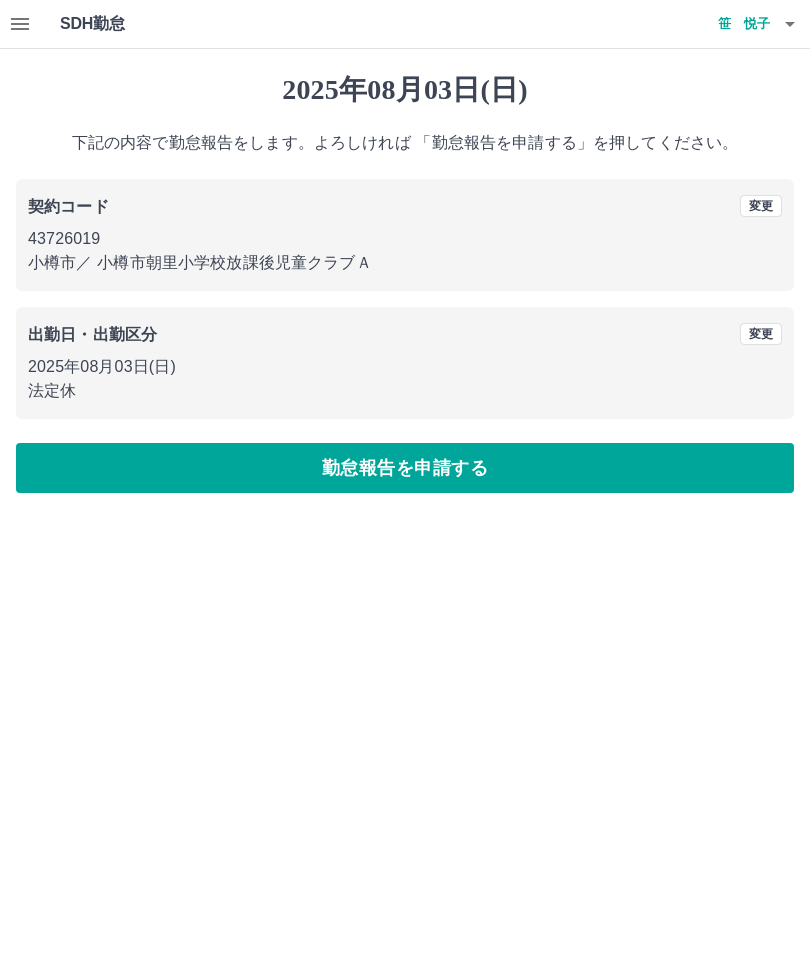 click on "勤怠報告を申請する" at bounding box center (405, 468) 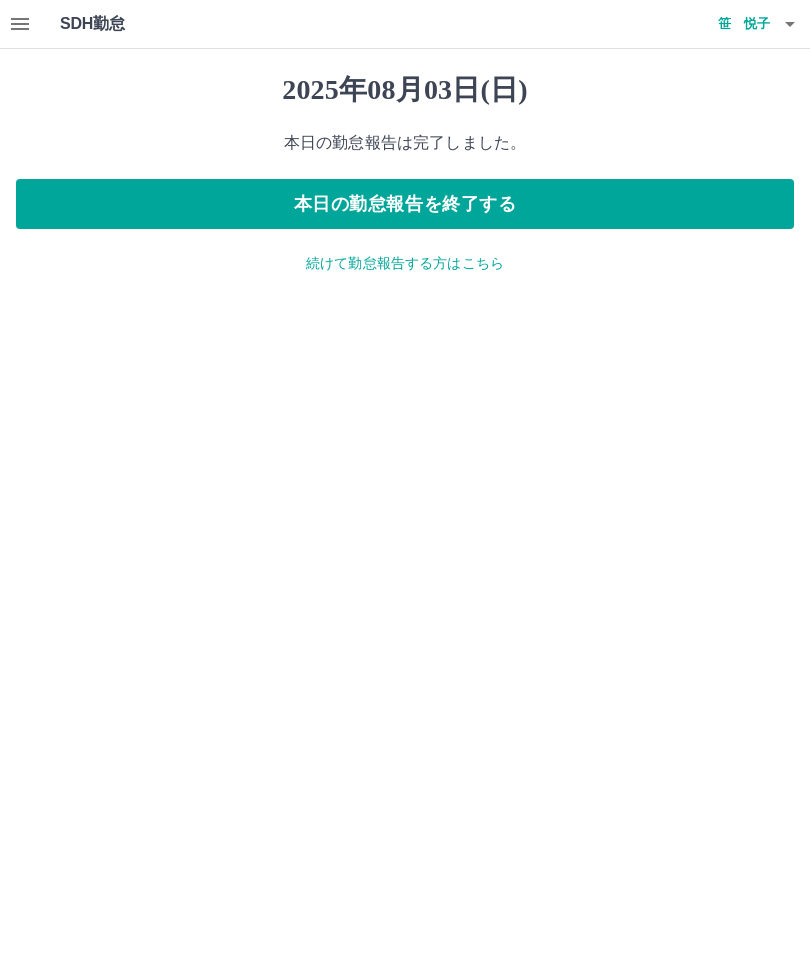 click at bounding box center (790, 24) 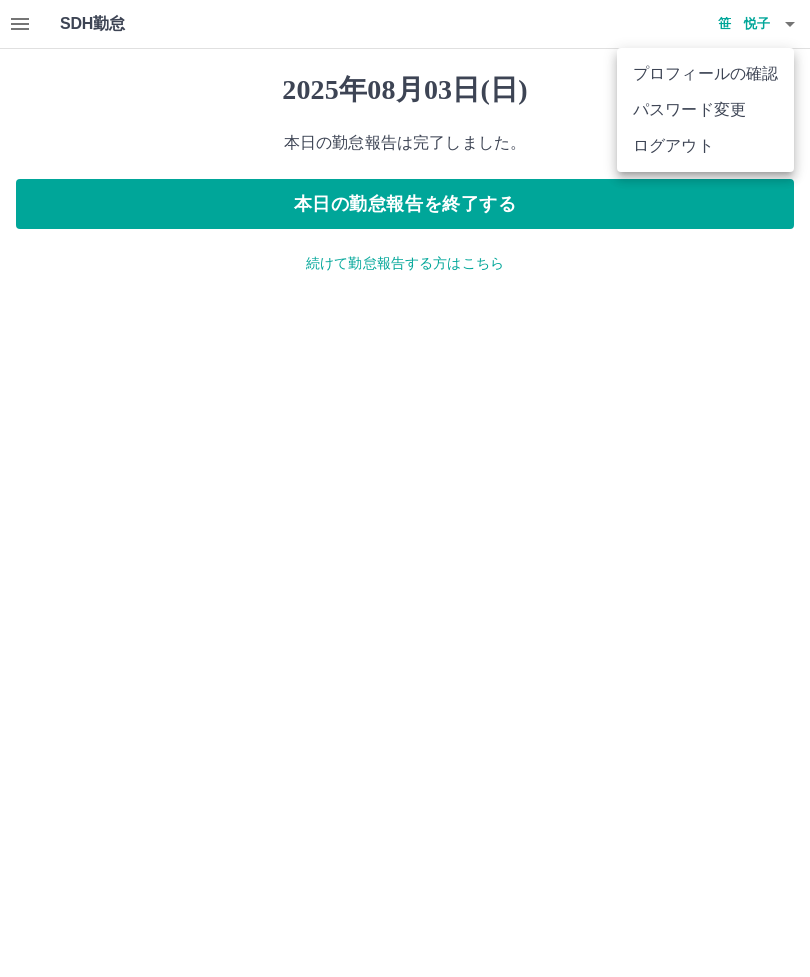 click on "ログアウト" at bounding box center (705, 146) 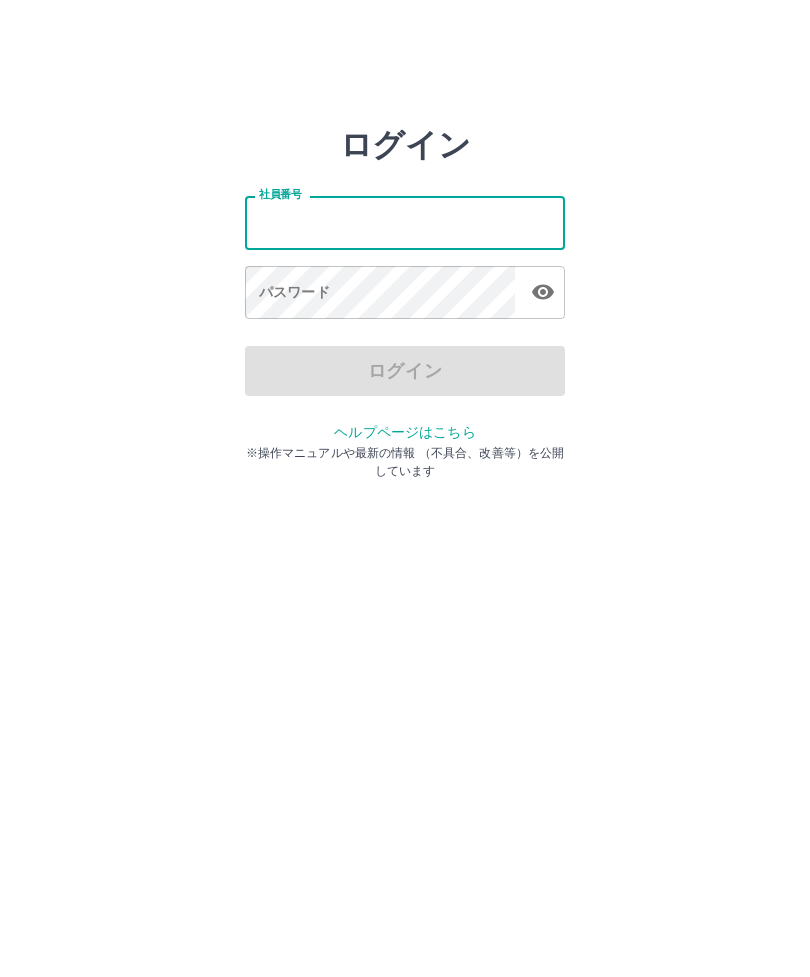 scroll, scrollTop: 0, scrollLeft: 0, axis: both 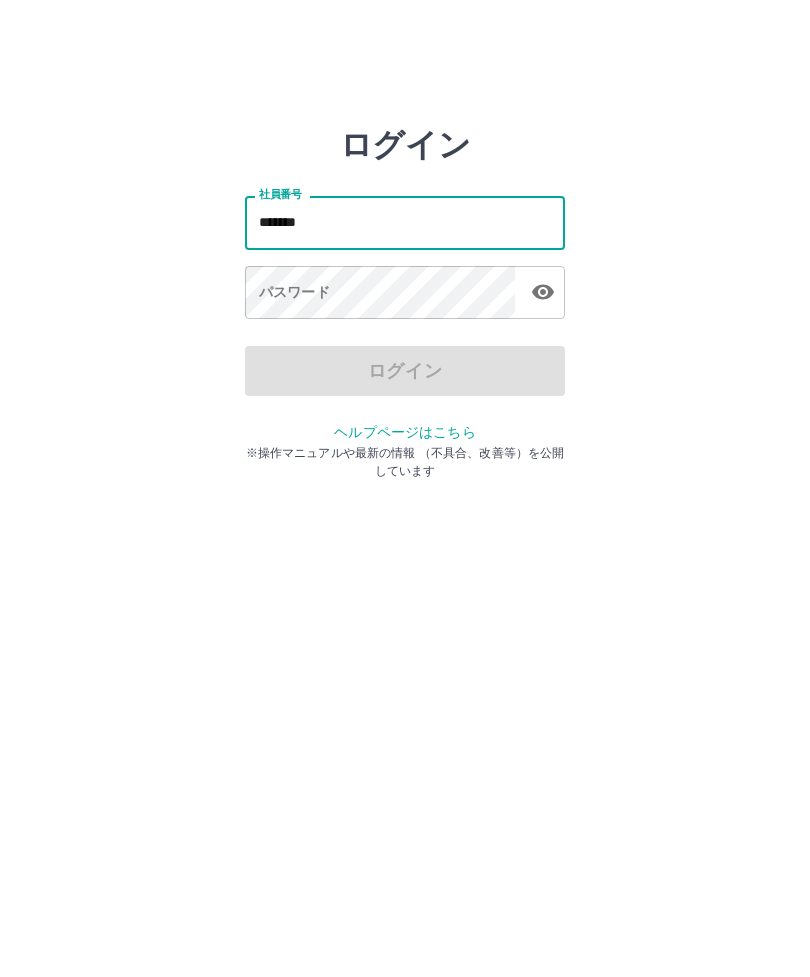 type on "*******" 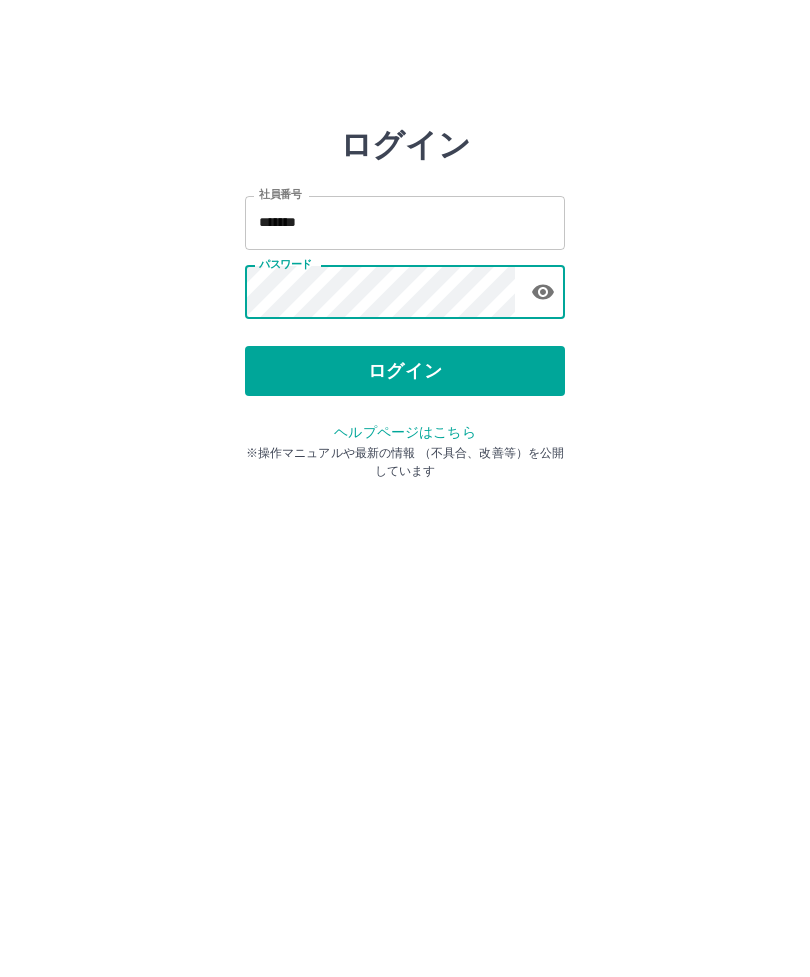 click on "ログイン" at bounding box center [405, 371] 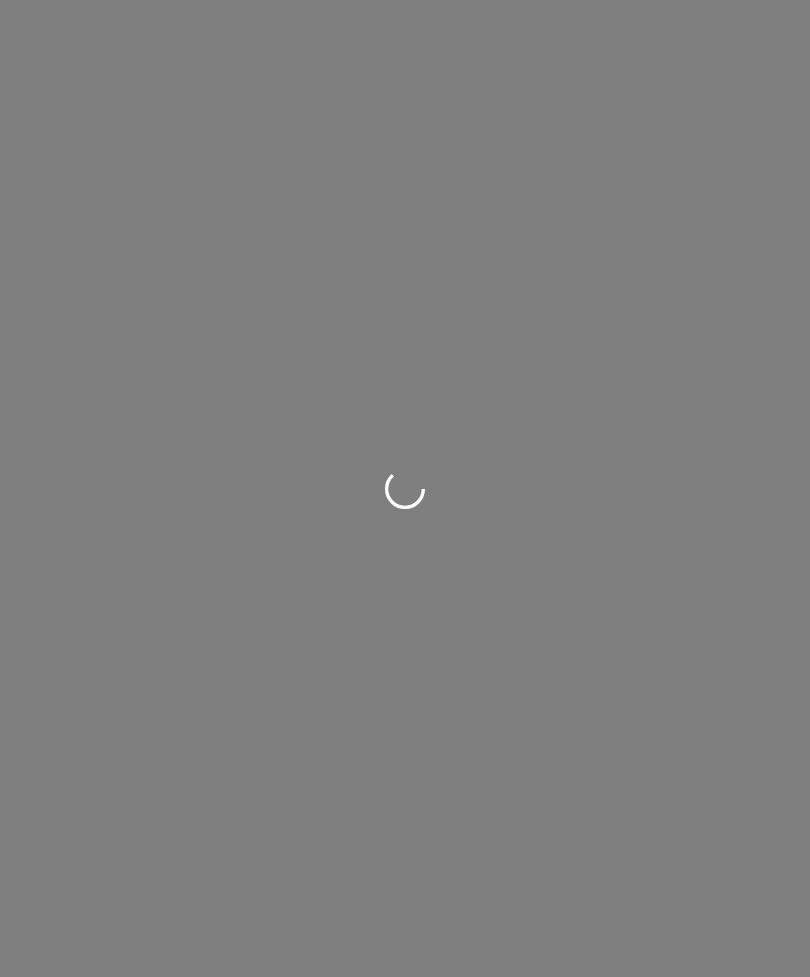 scroll, scrollTop: 0, scrollLeft: 0, axis: both 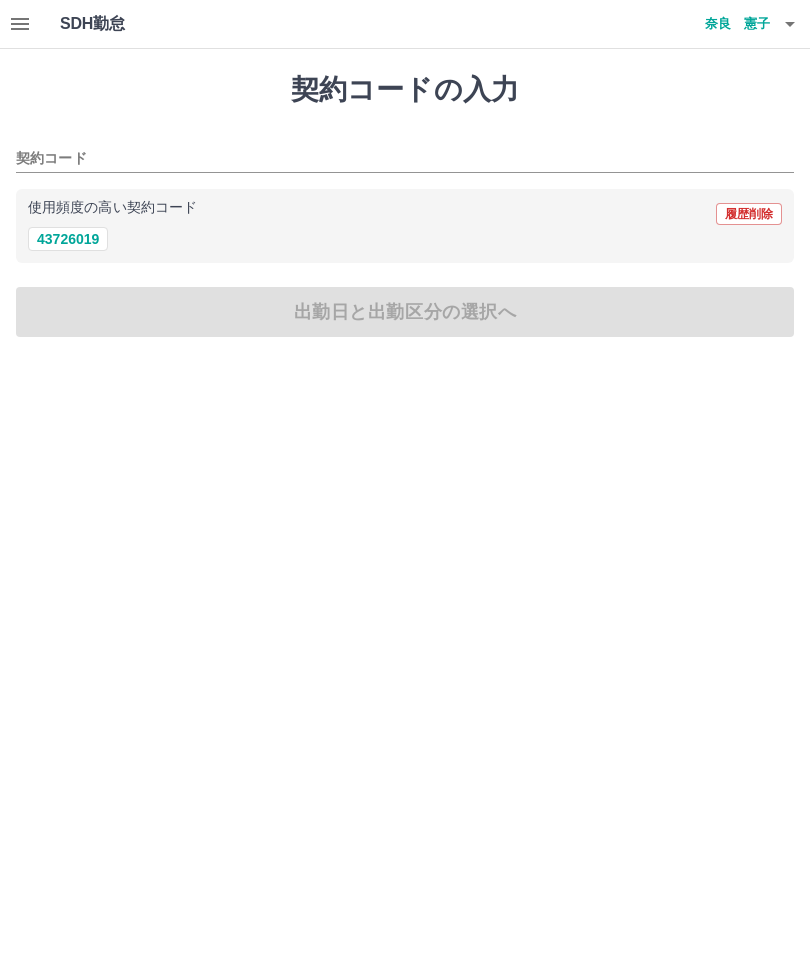 click 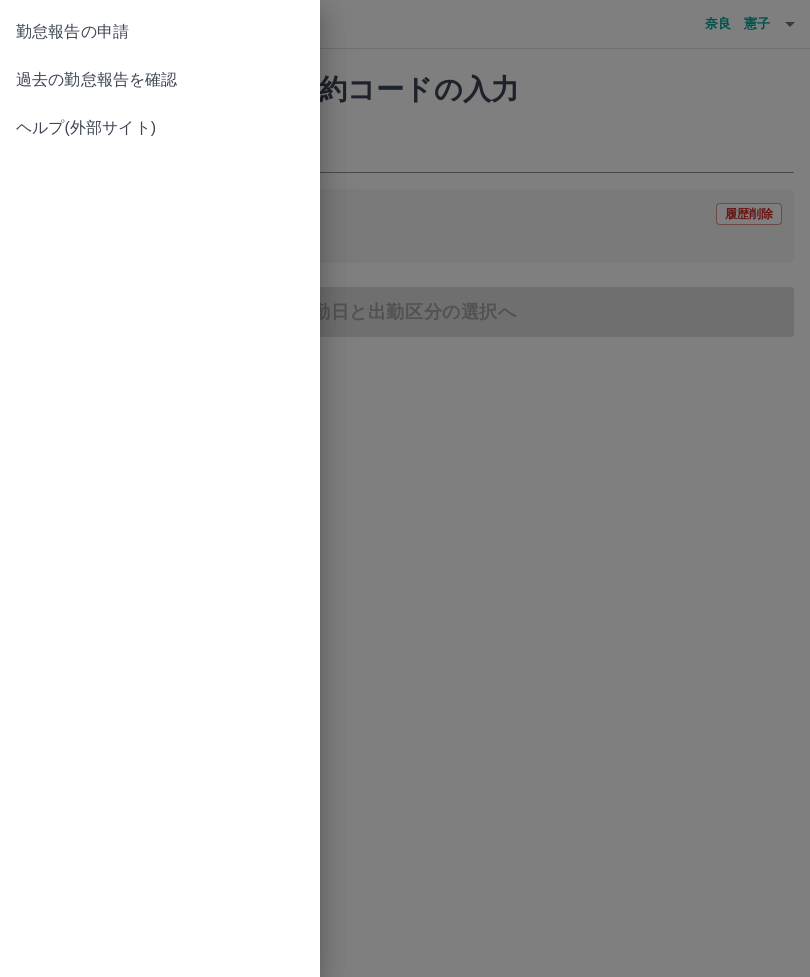 click on "過去の勤怠報告を確認" at bounding box center [160, 80] 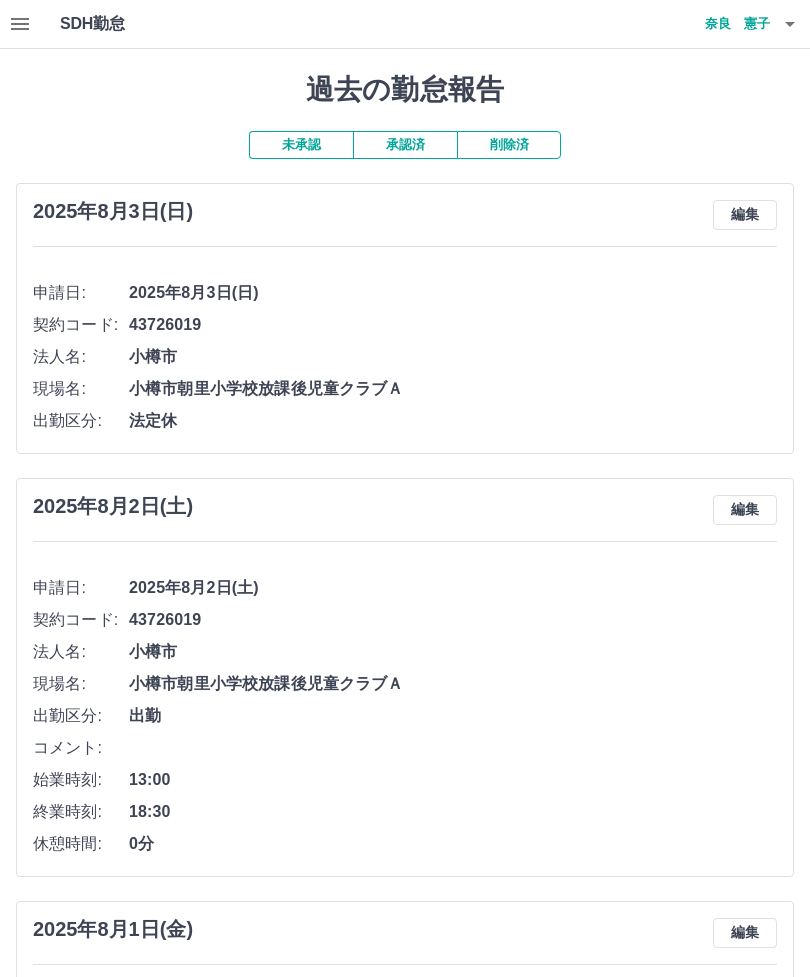 click on "奈良　憲子" at bounding box center [710, 24] 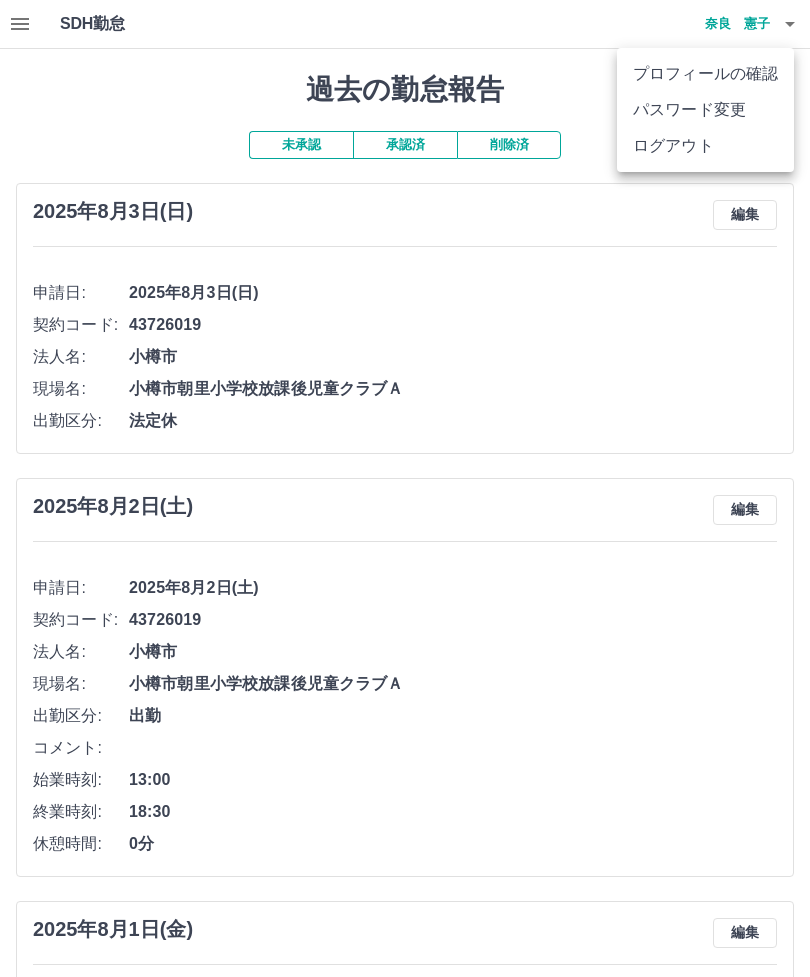 click on "ログアウト" at bounding box center (705, 146) 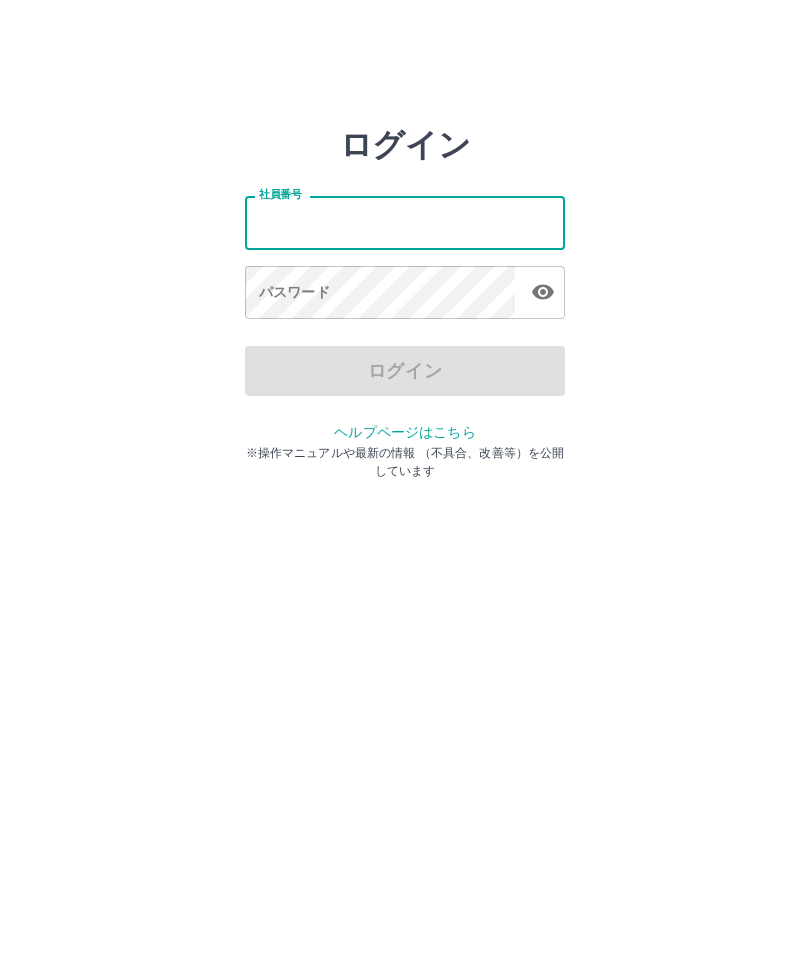 scroll, scrollTop: 0, scrollLeft: 0, axis: both 